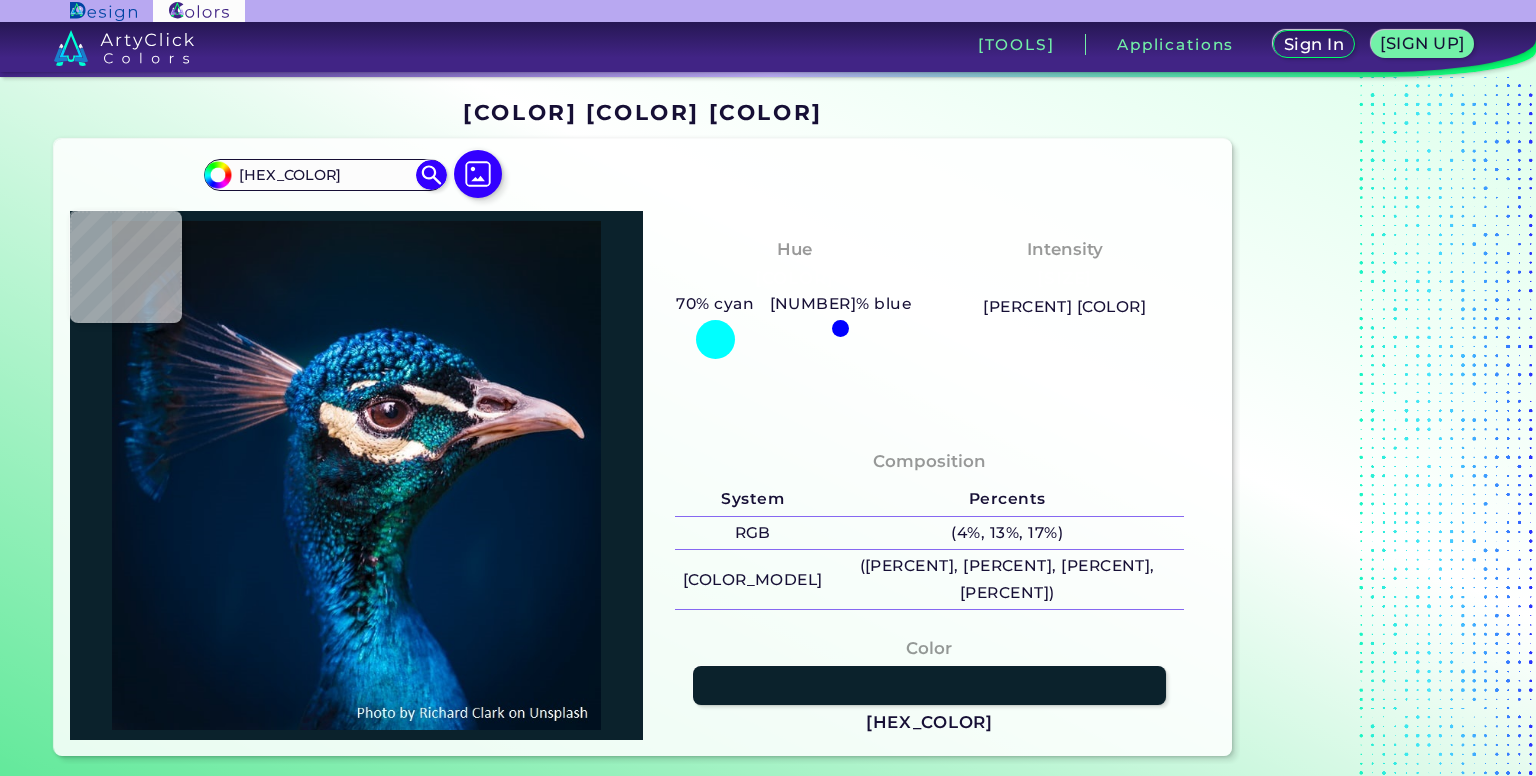 scroll, scrollTop: 0, scrollLeft: 0, axis: both 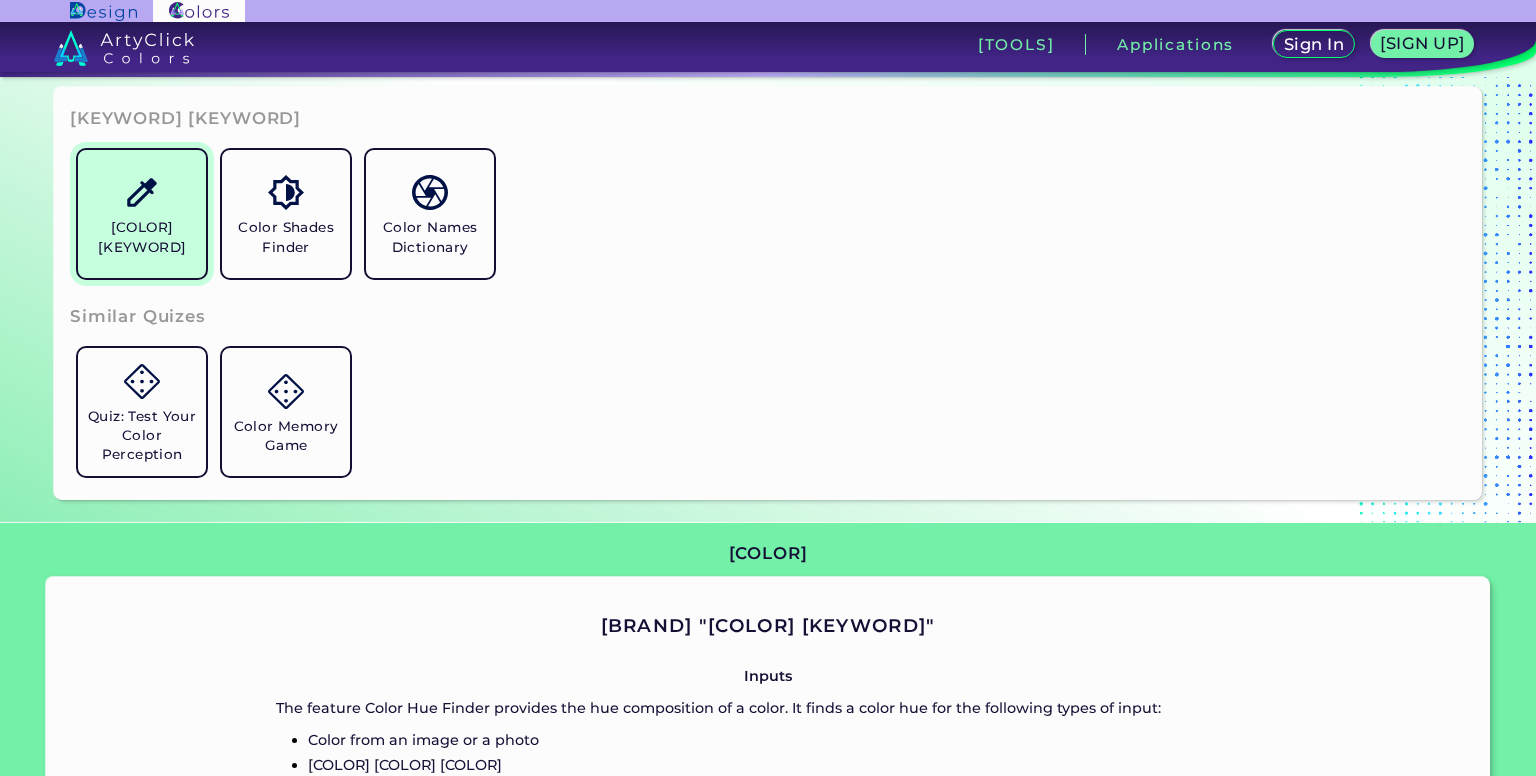 click on "[COLOR] [KEYWORD]" at bounding box center (142, 237) 